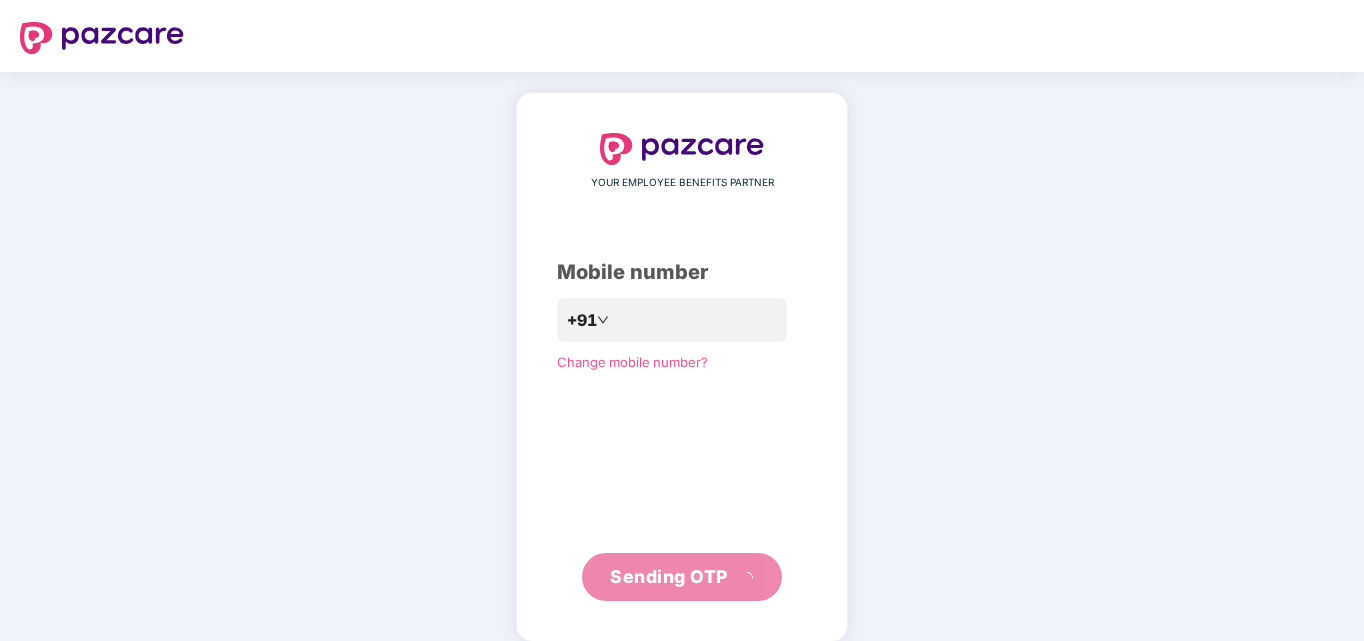 scroll, scrollTop: 0, scrollLeft: 0, axis: both 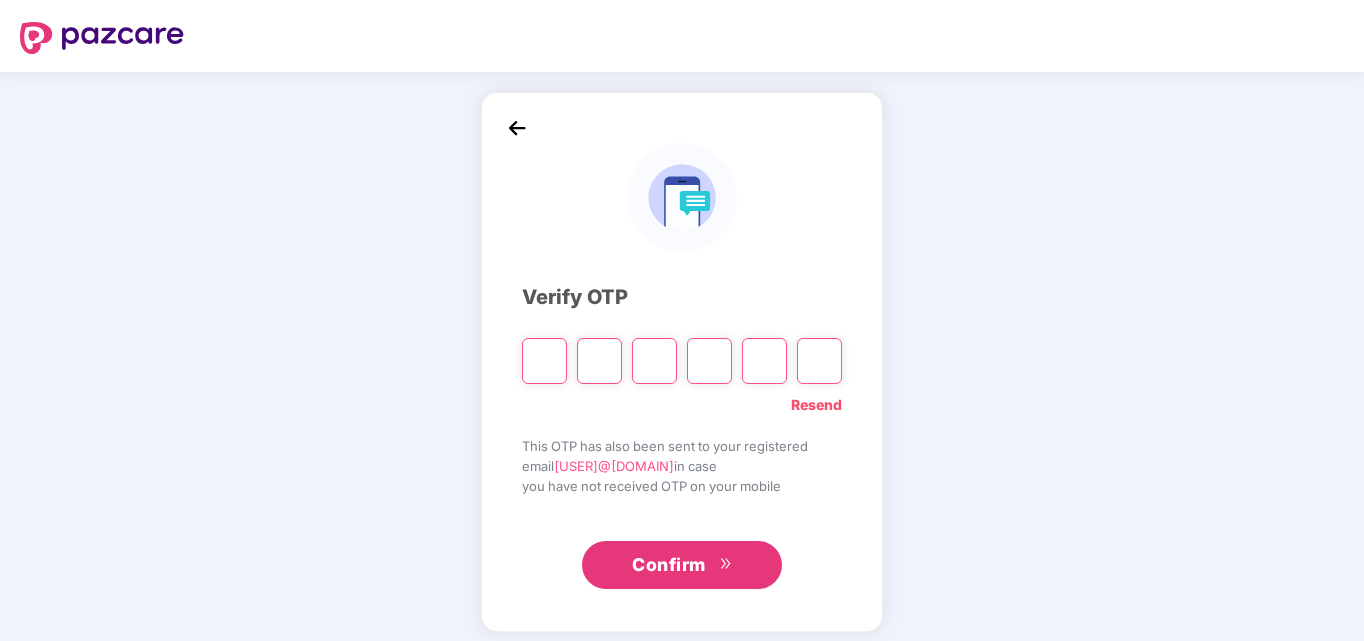 type on "*" 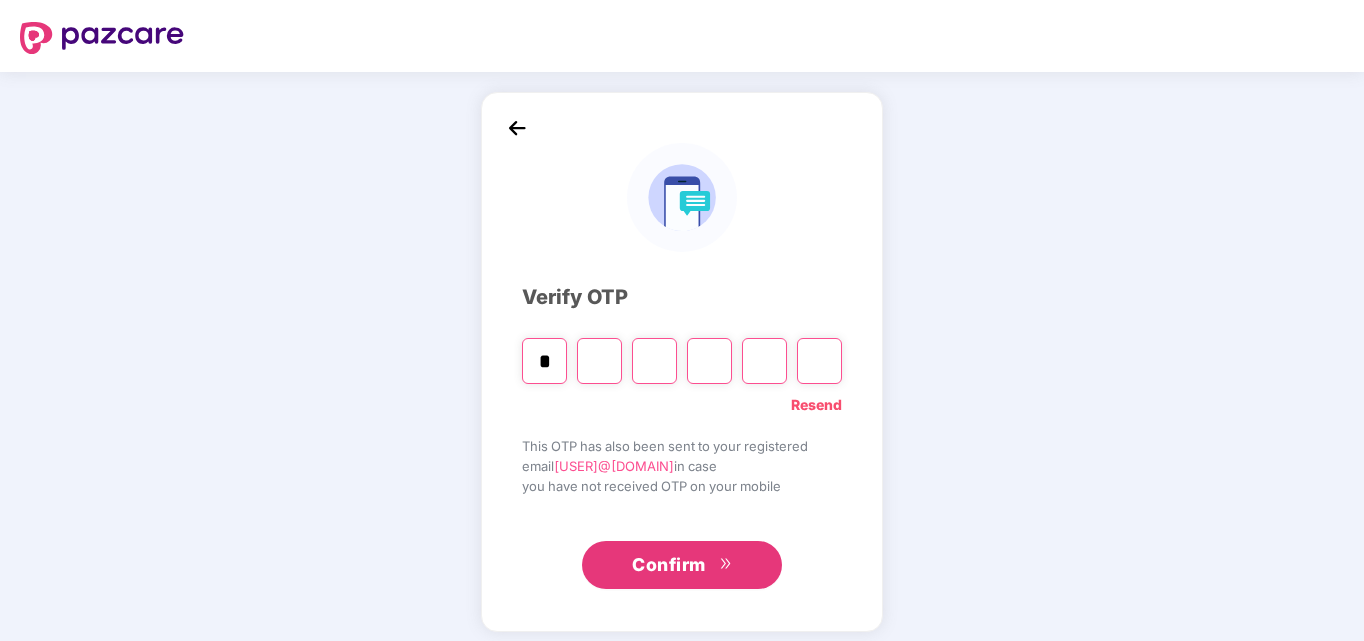 type on "*" 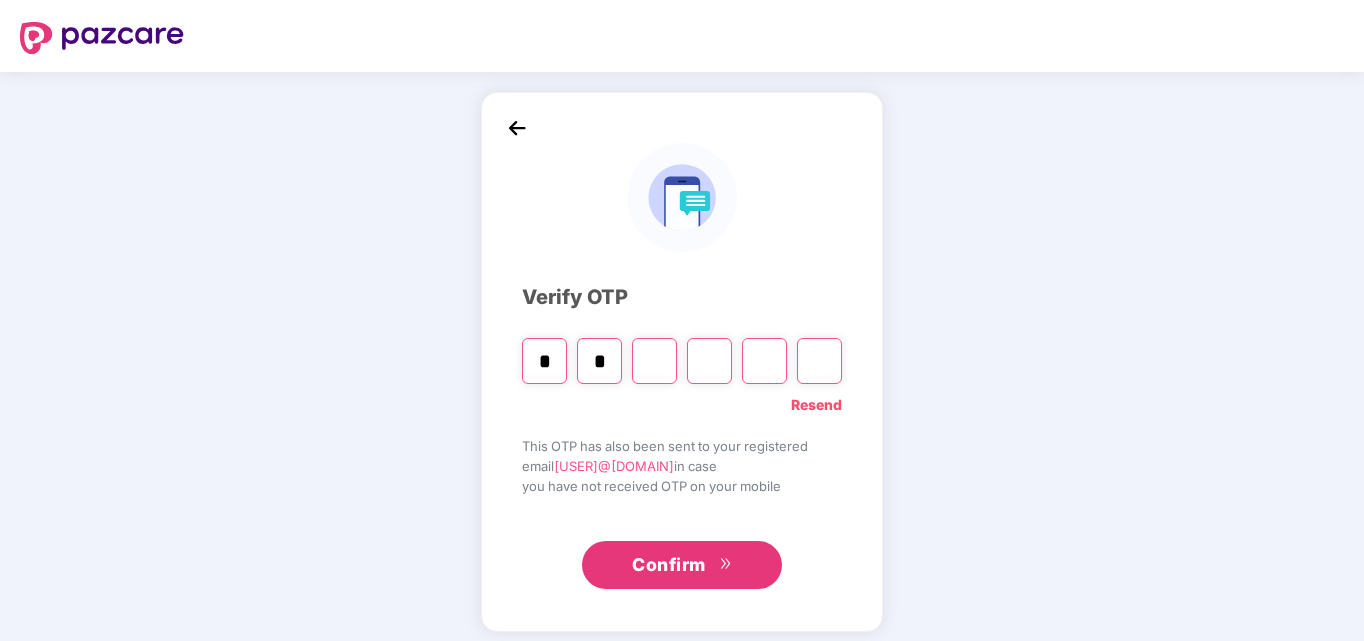 type on "*" 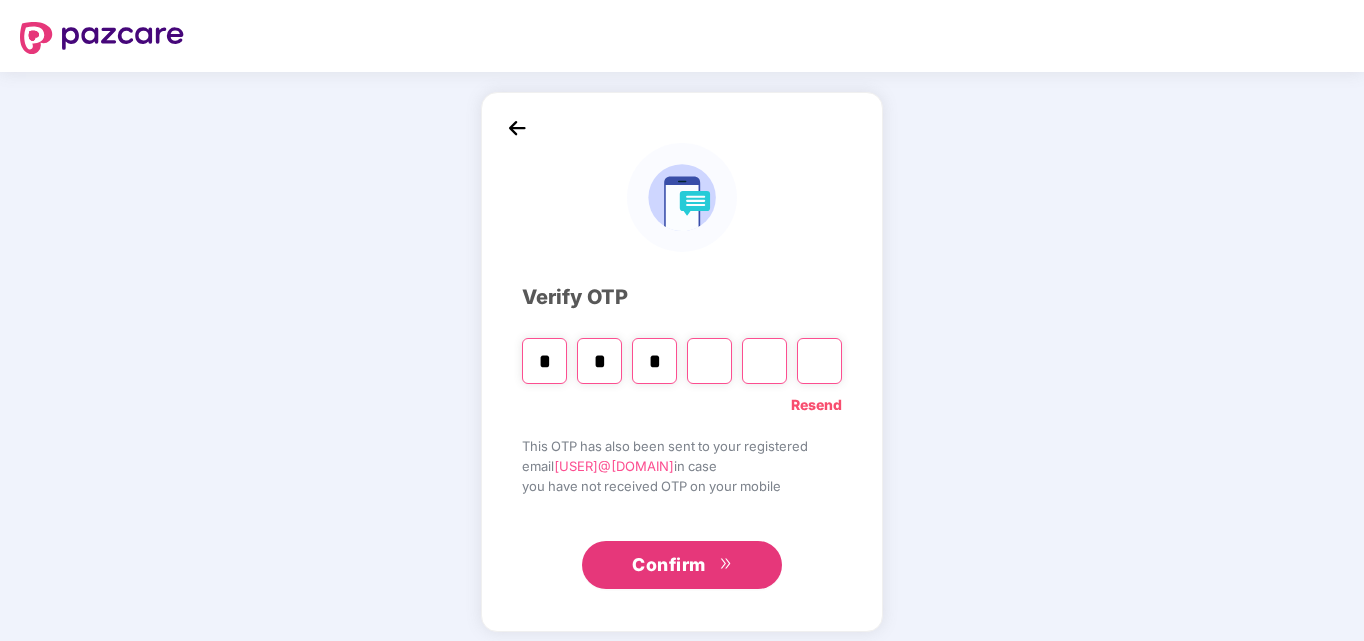 type on "*" 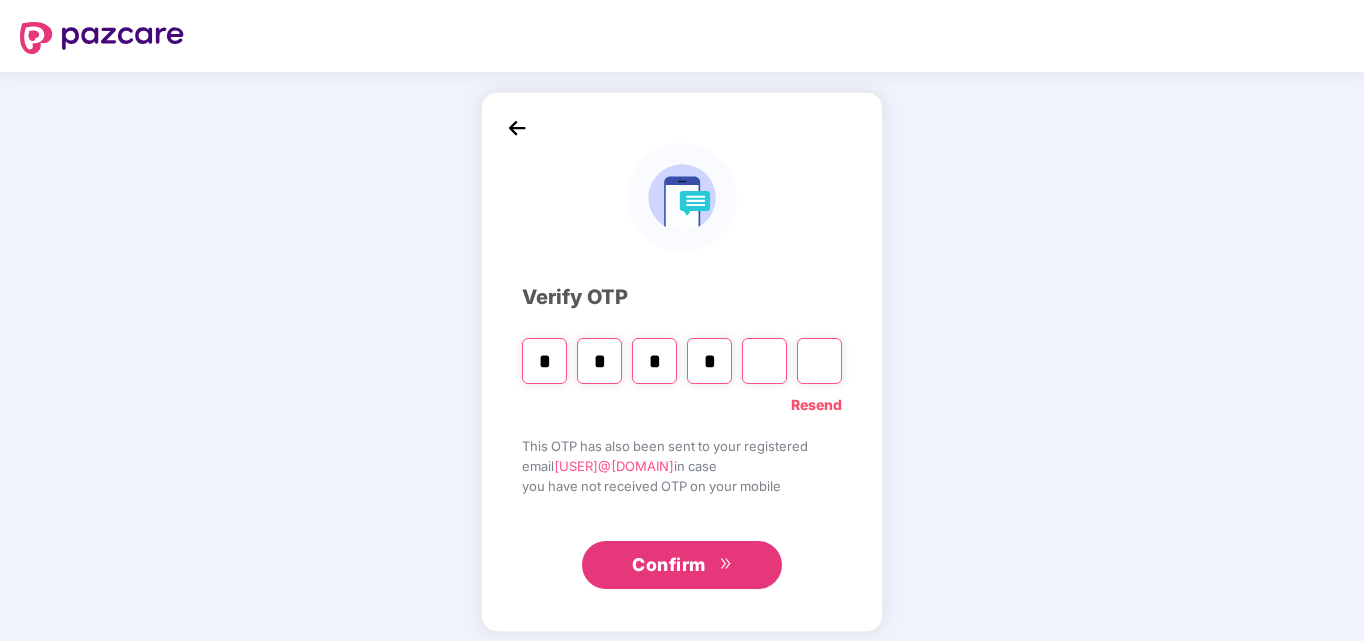 type on "*" 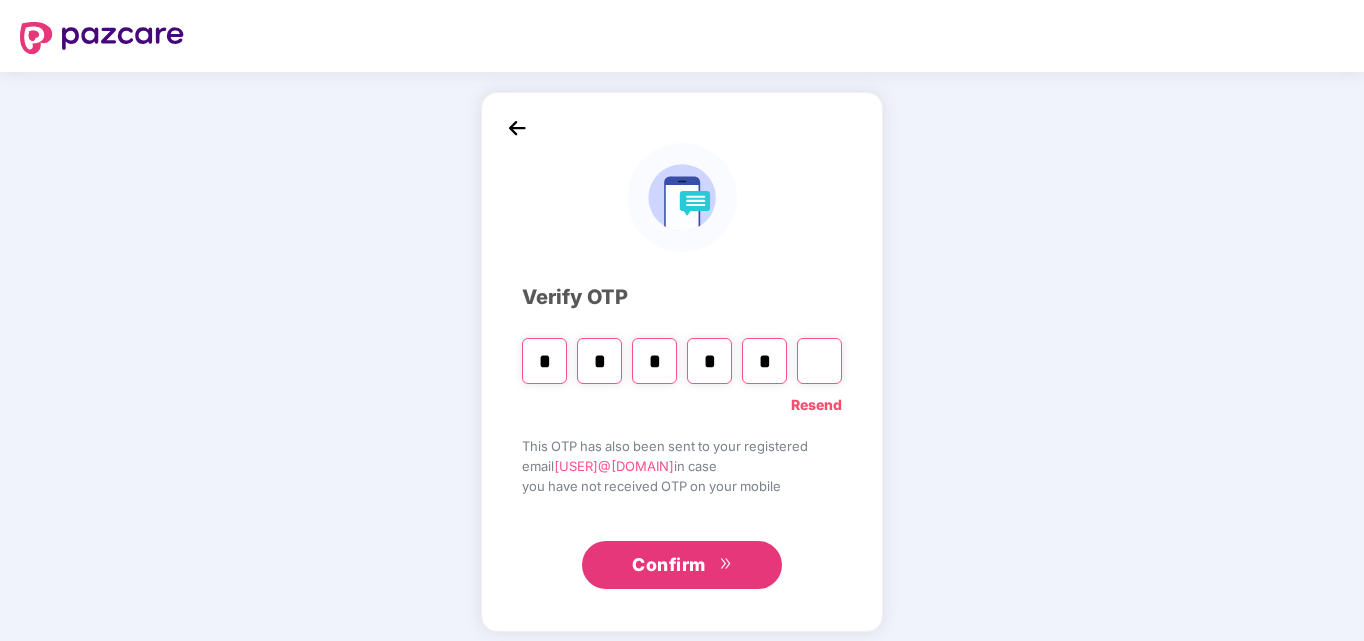type on "*" 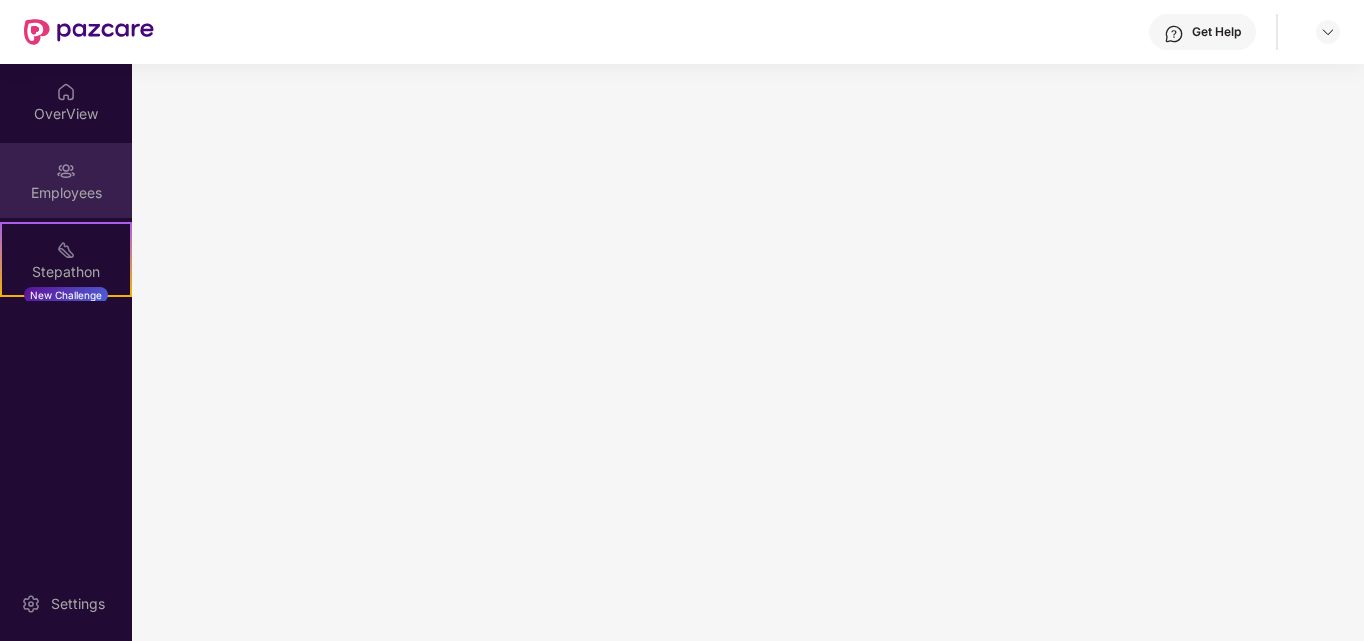 click on "Employees" at bounding box center [66, 193] 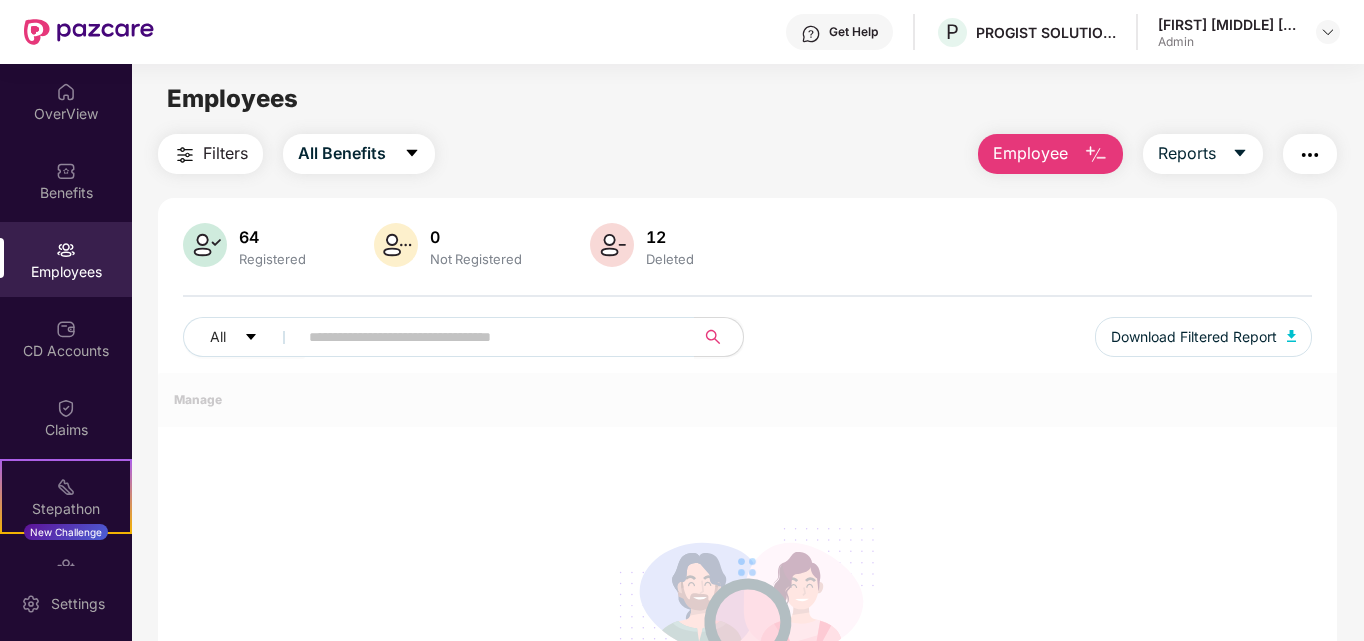 click at bounding box center (1096, 155) 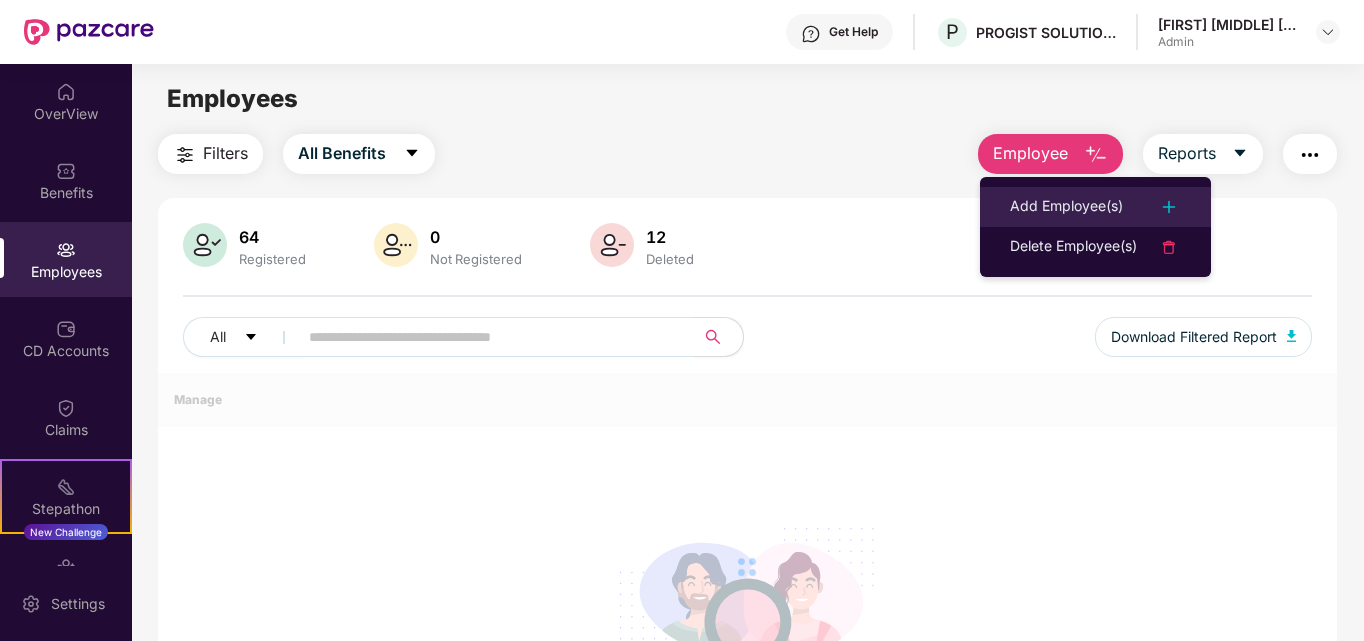 click on "Add Employee(s)" at bounding box center (1066, 207) 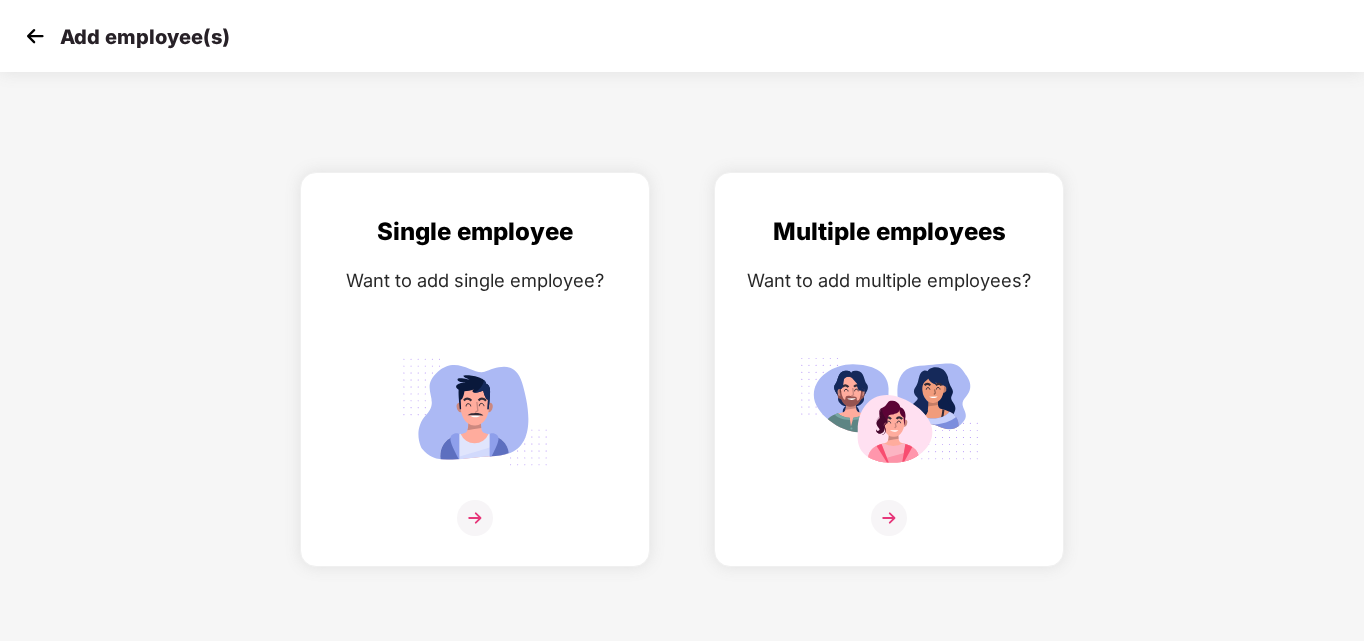 click at bounding box center (35, 36) 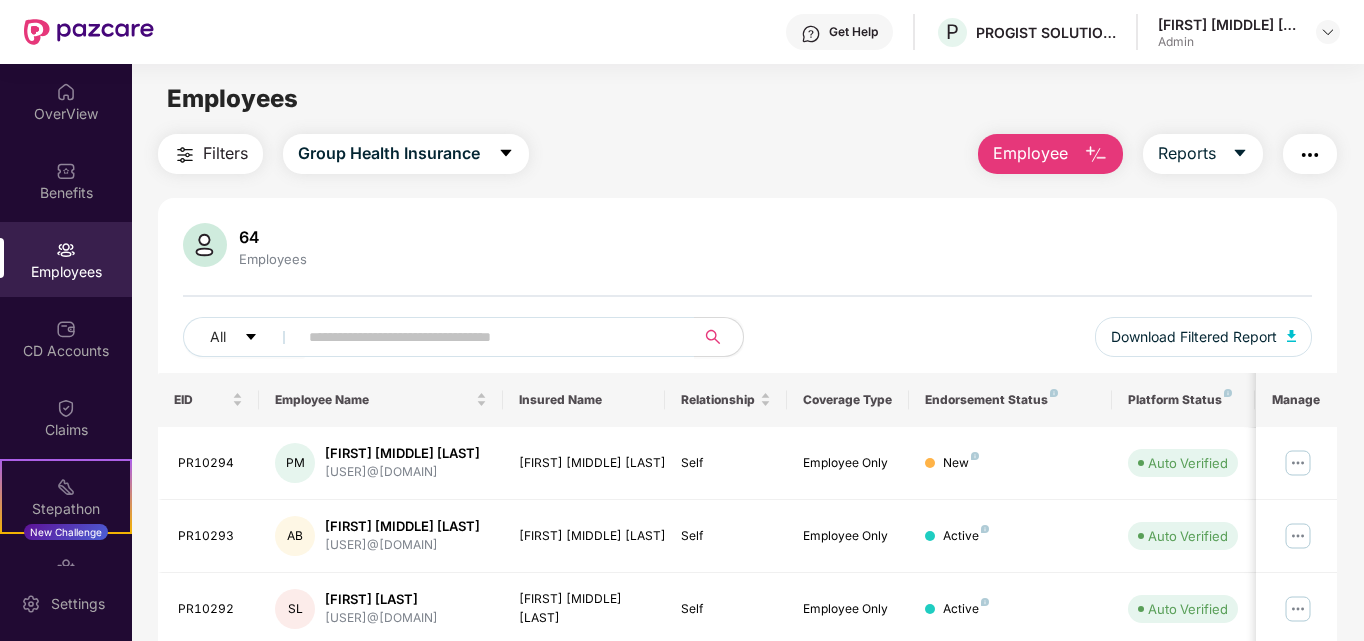click on "Employee" at bounding box center [1050, 154] 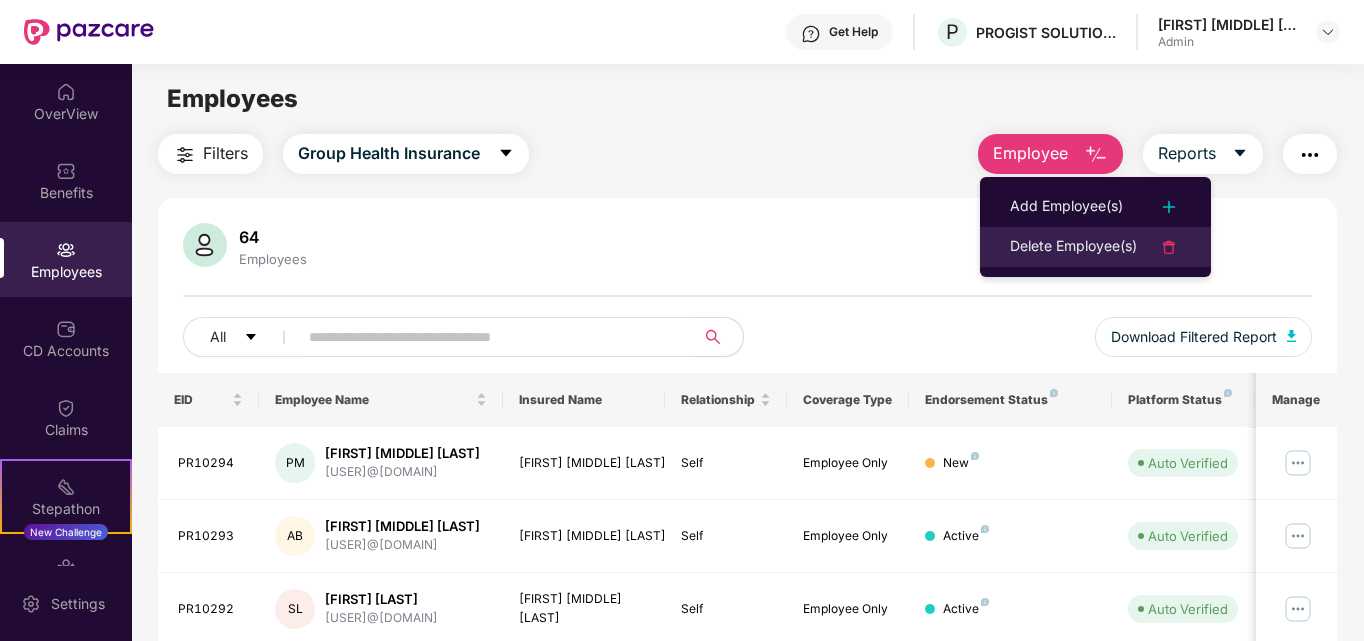 click on "Delete Employee(s)" at bounding box center (1073, 247) 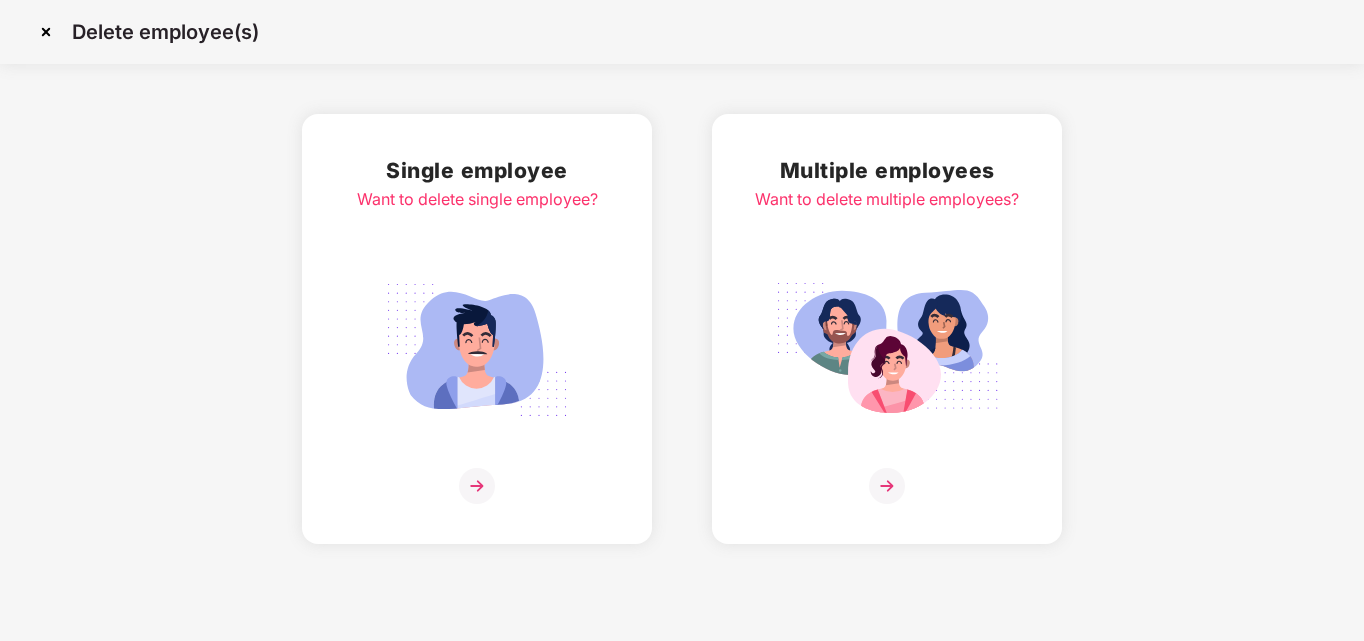 click at bounding box center [46, 32] 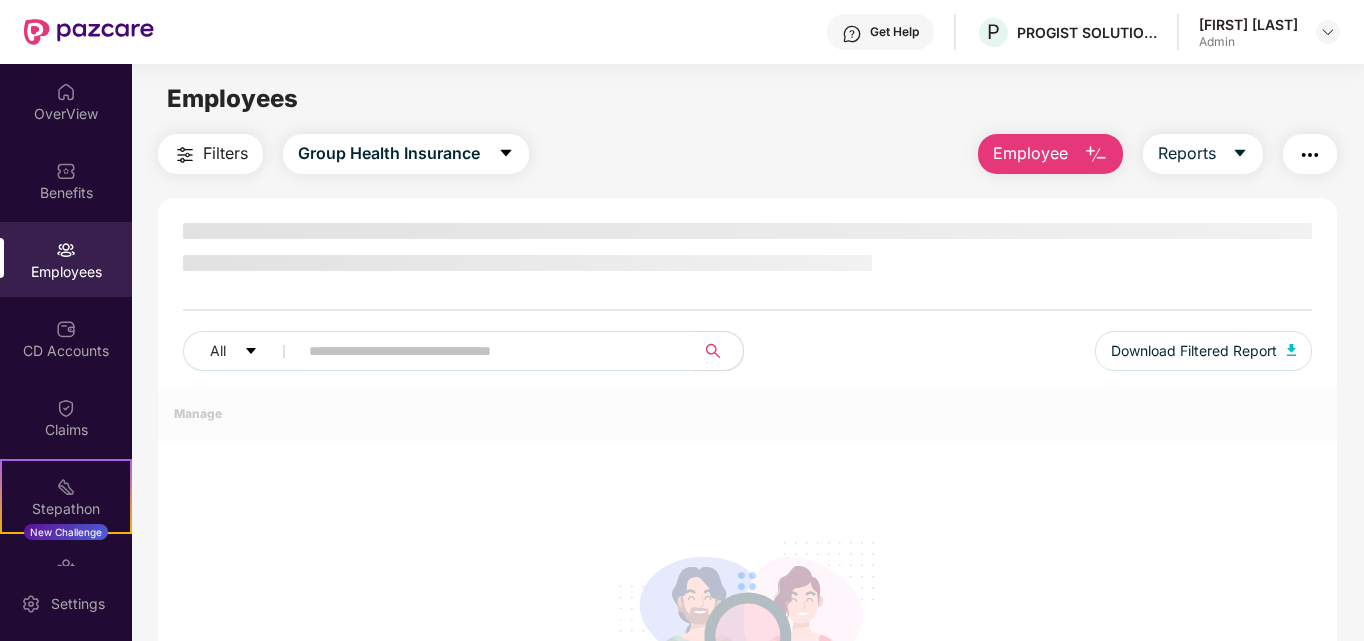 scroll, scrollTop: 0, scrollLeft: 0, axis: both 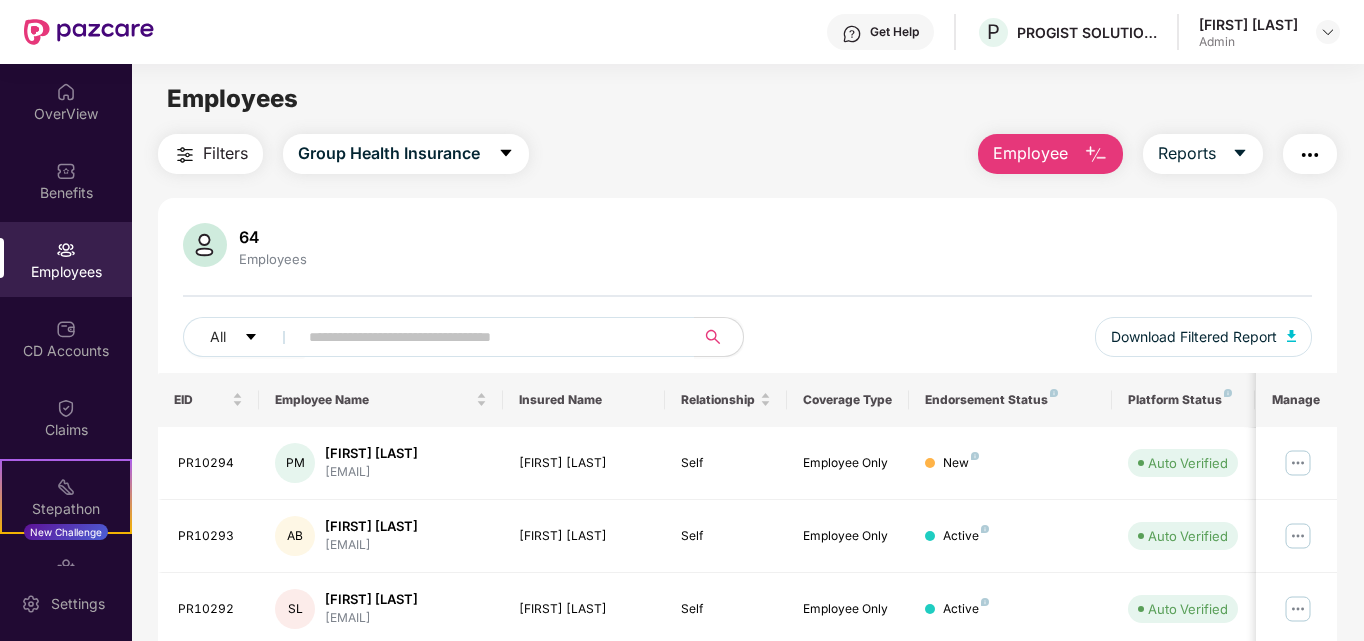 click on "Employee" at bounding box center [1030, 153] 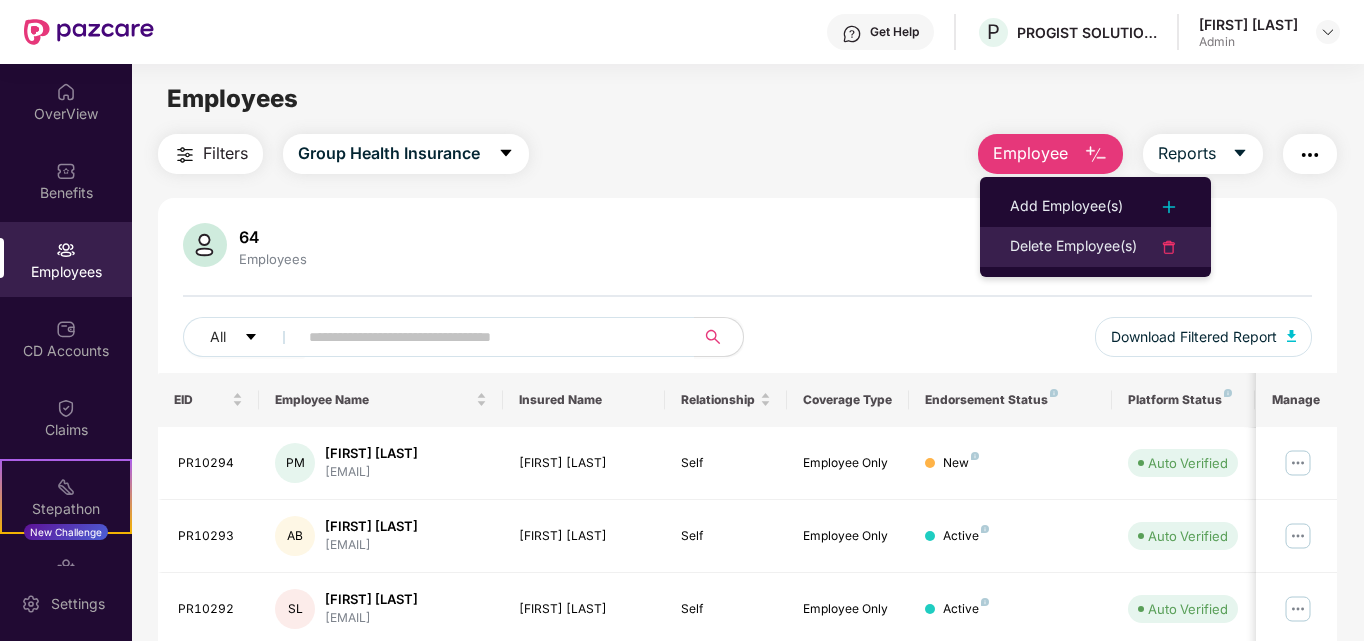 click on "Delete Employee(s)" at bounding box center (1073, 247) 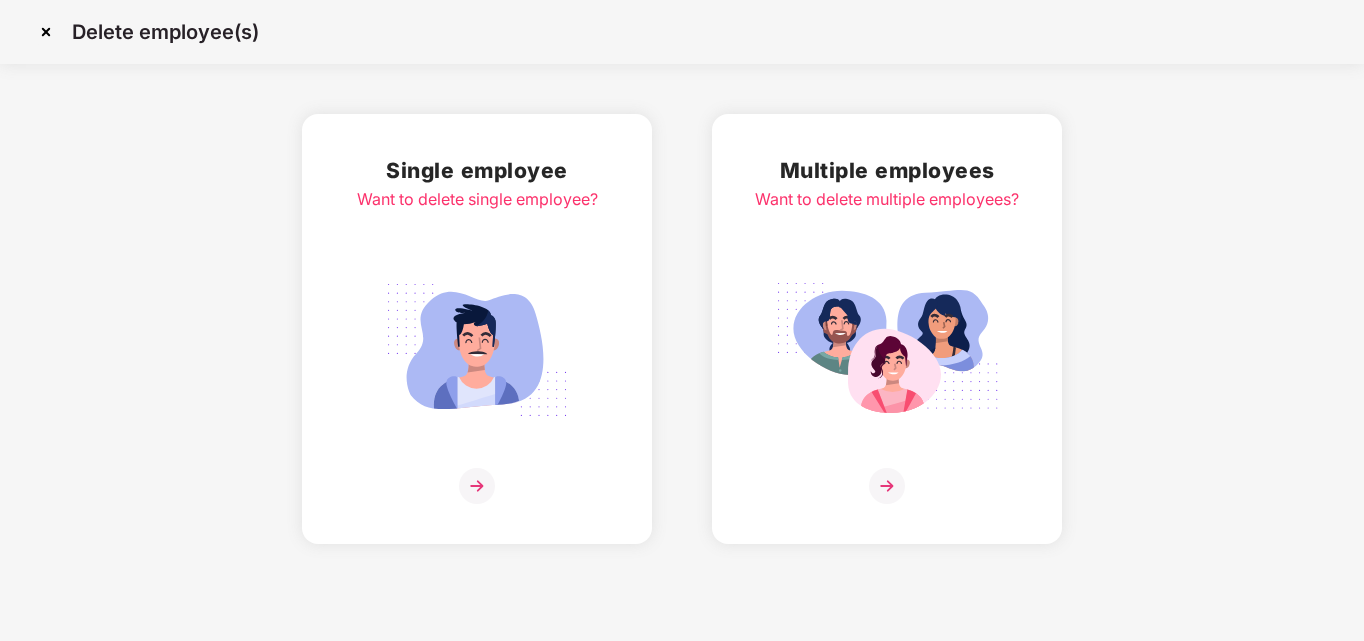 click at bounding box center [477, 486] 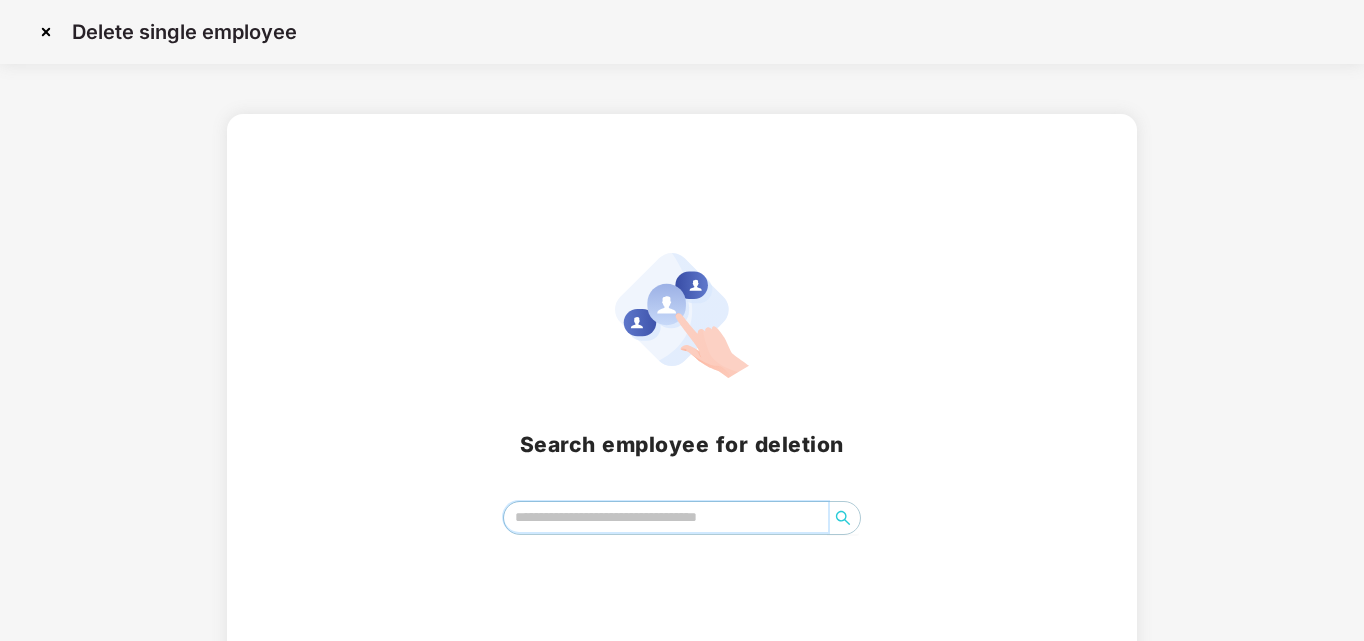 click at bounding box center (666, 517) 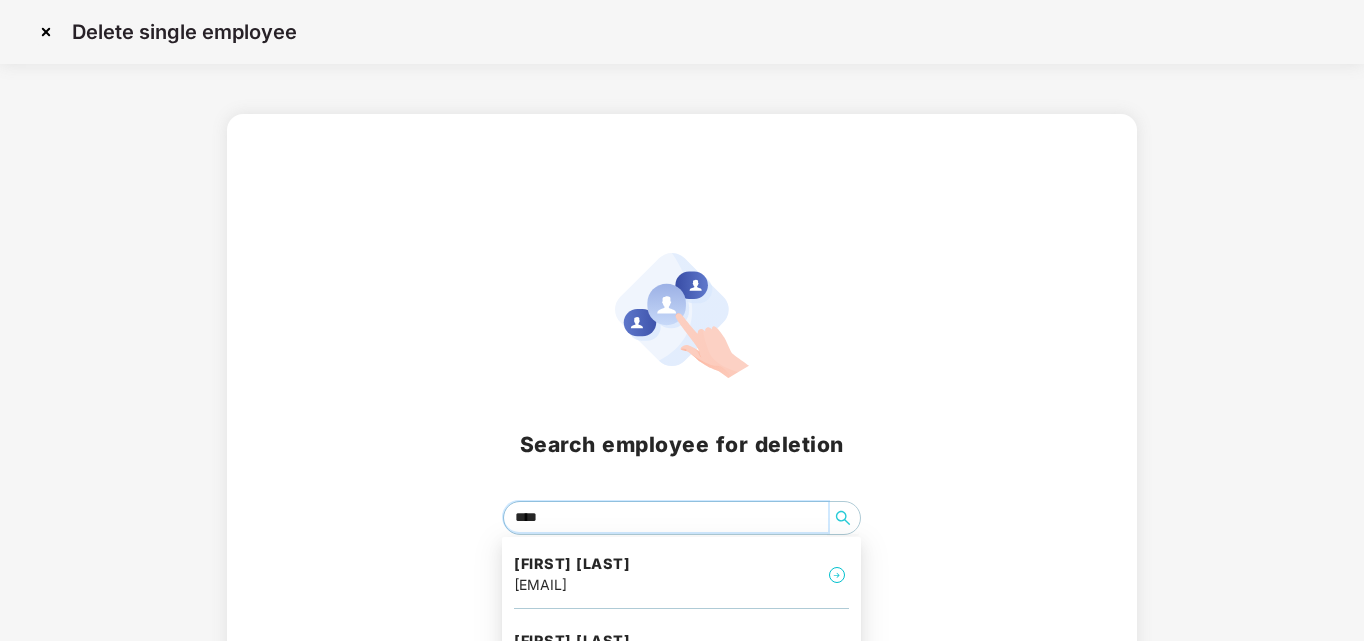 type on "*****" 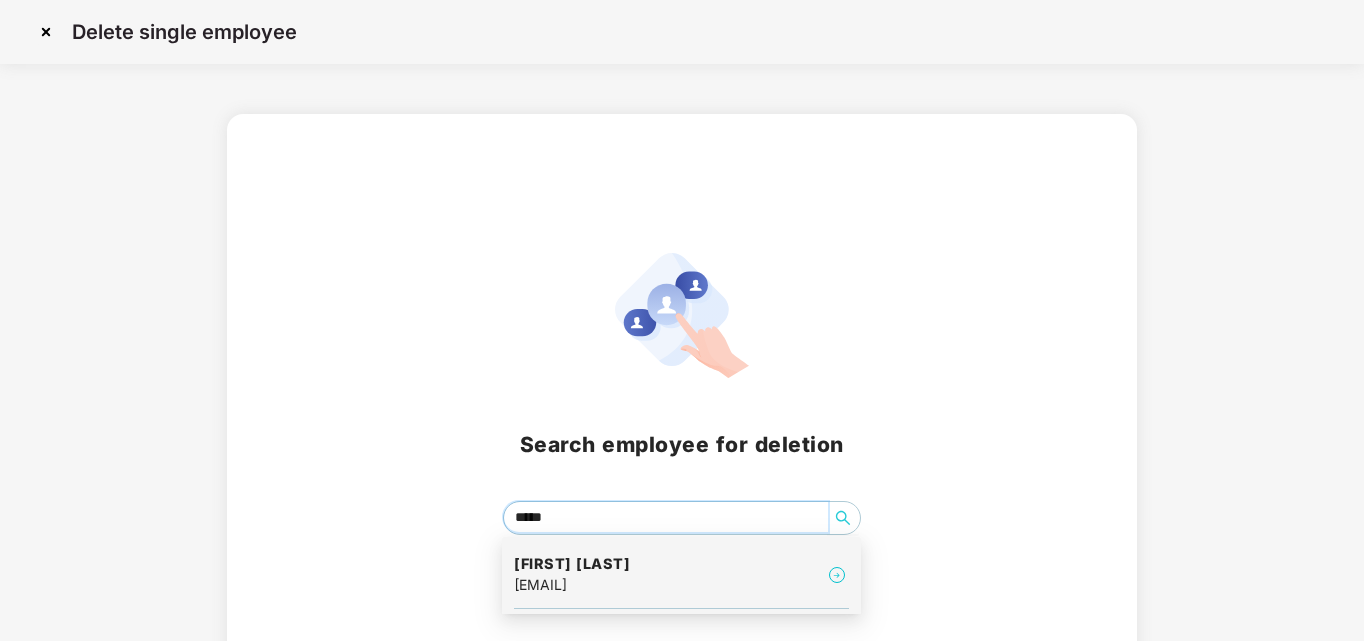 click on "[FIRST] [LAST]" at bounding box center [572, 564] 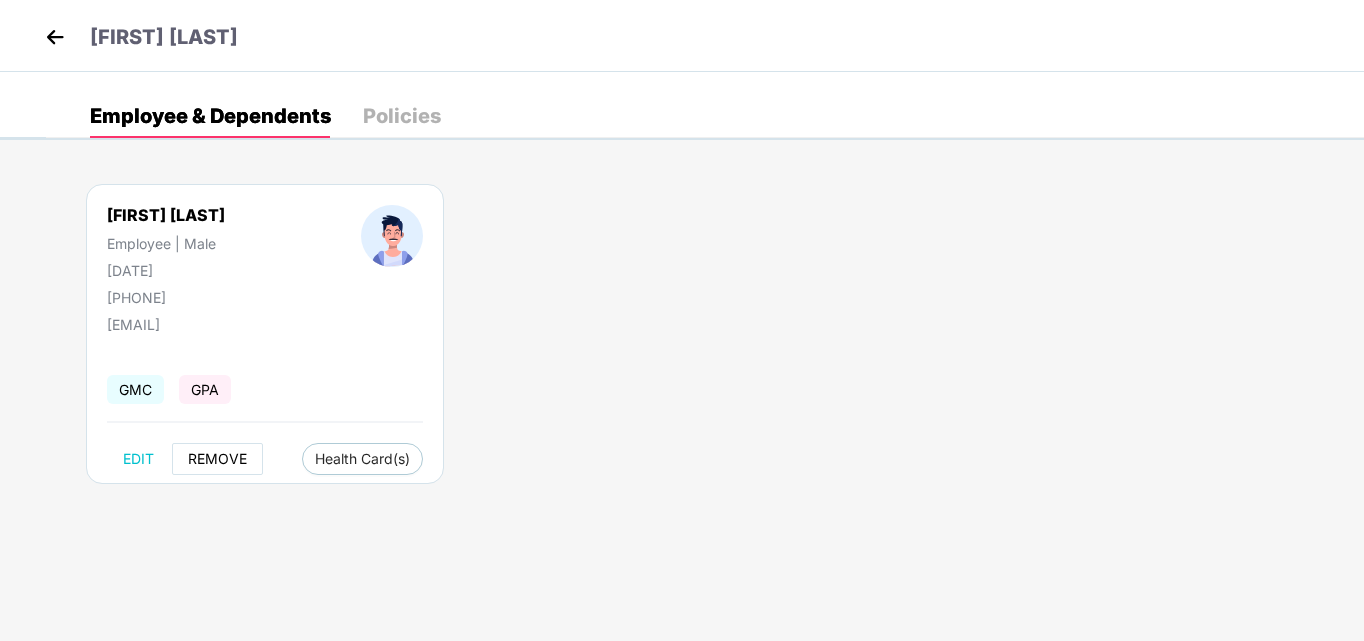click on "REMOVE" at bounding box center [217, 459] 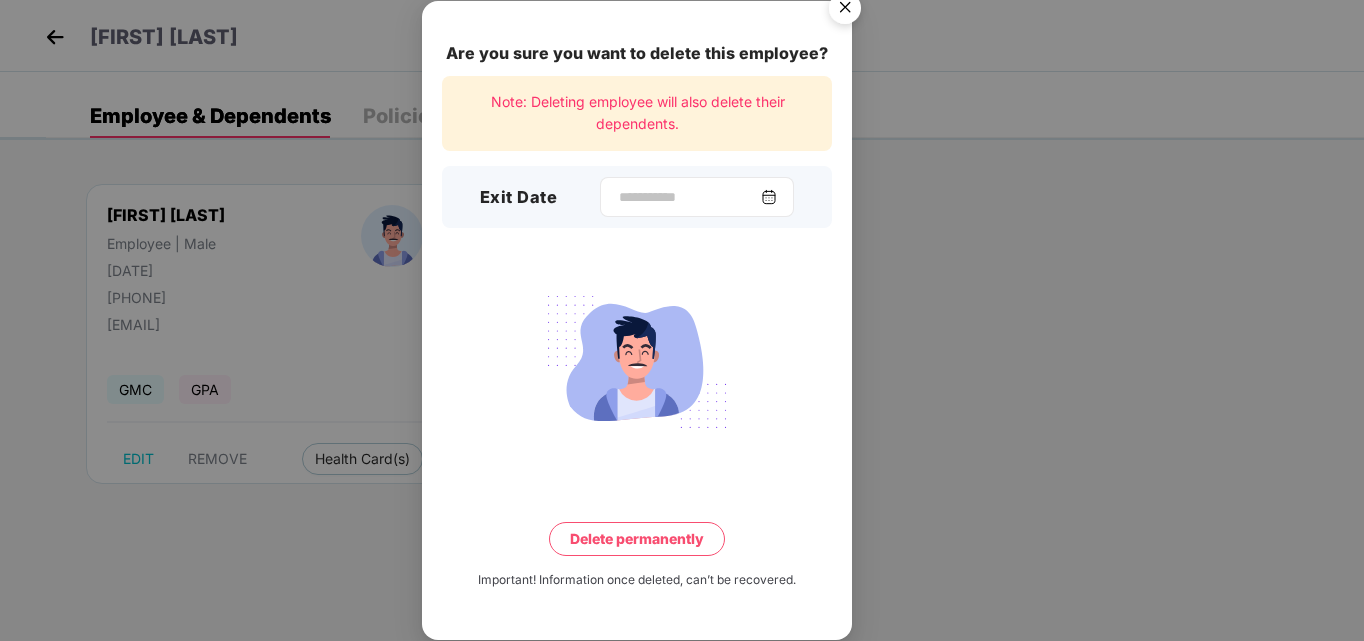 click at bounding box center (769, 197) 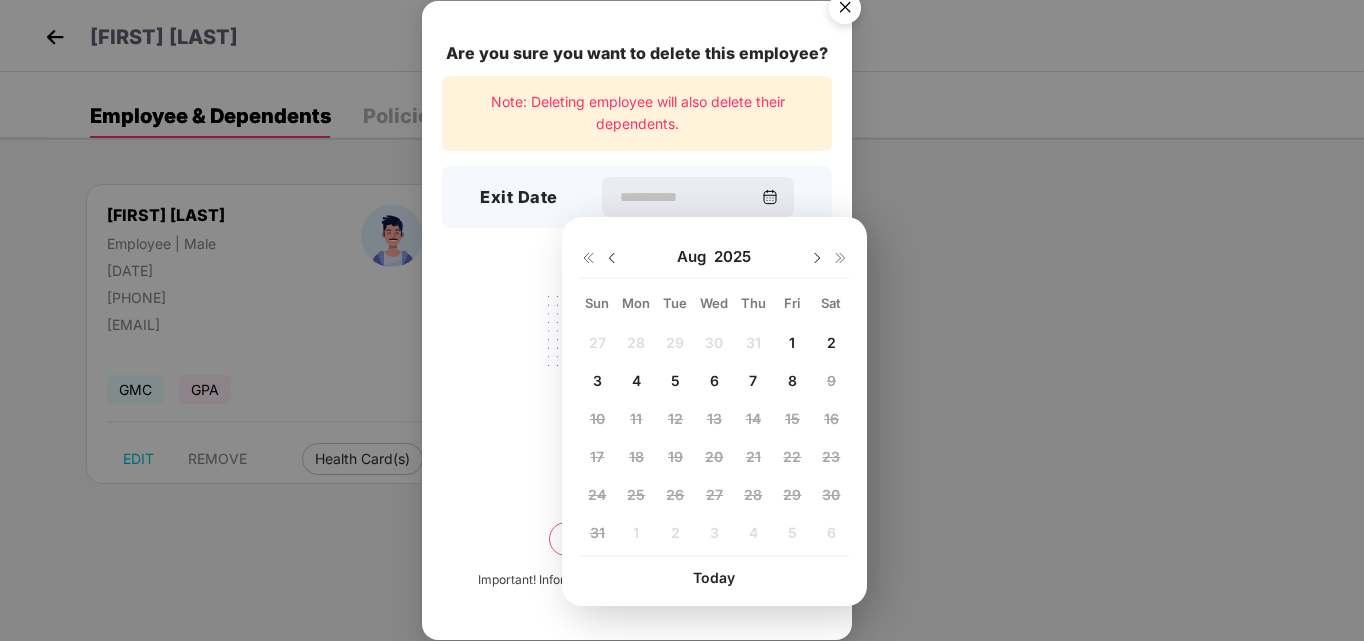 click on "8" at bounding box center (792, 380) 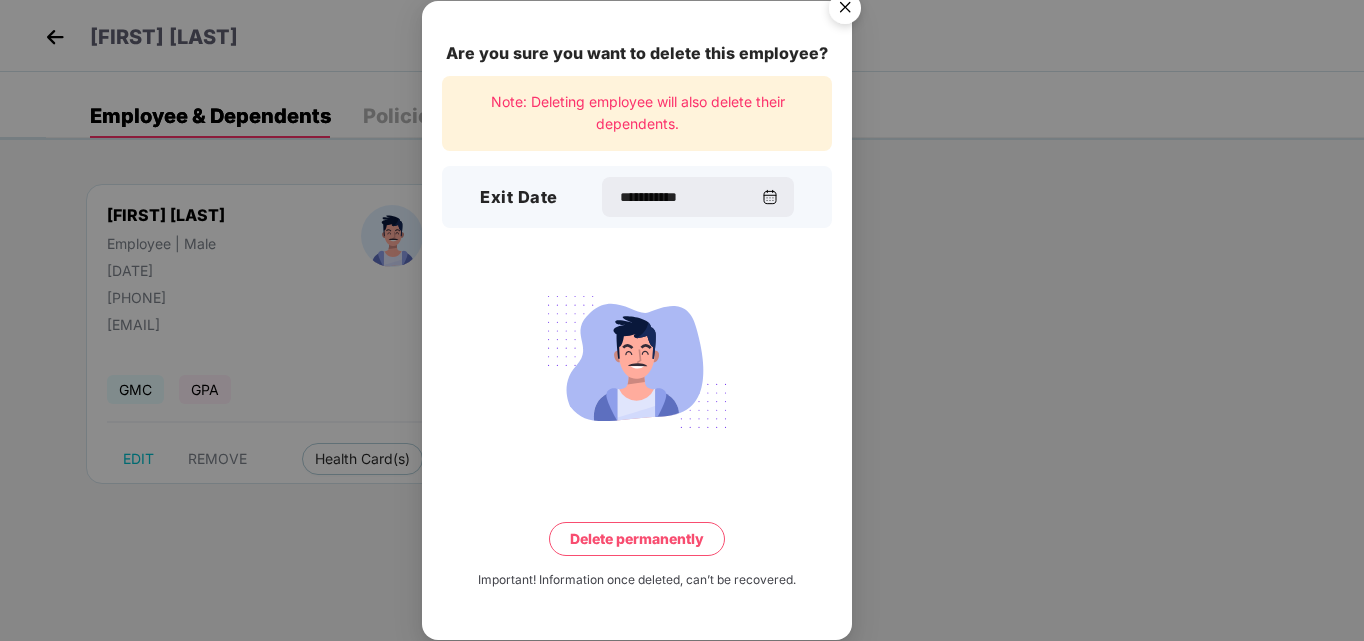 click on "Delete permanently" at bounding box center (637, 539) 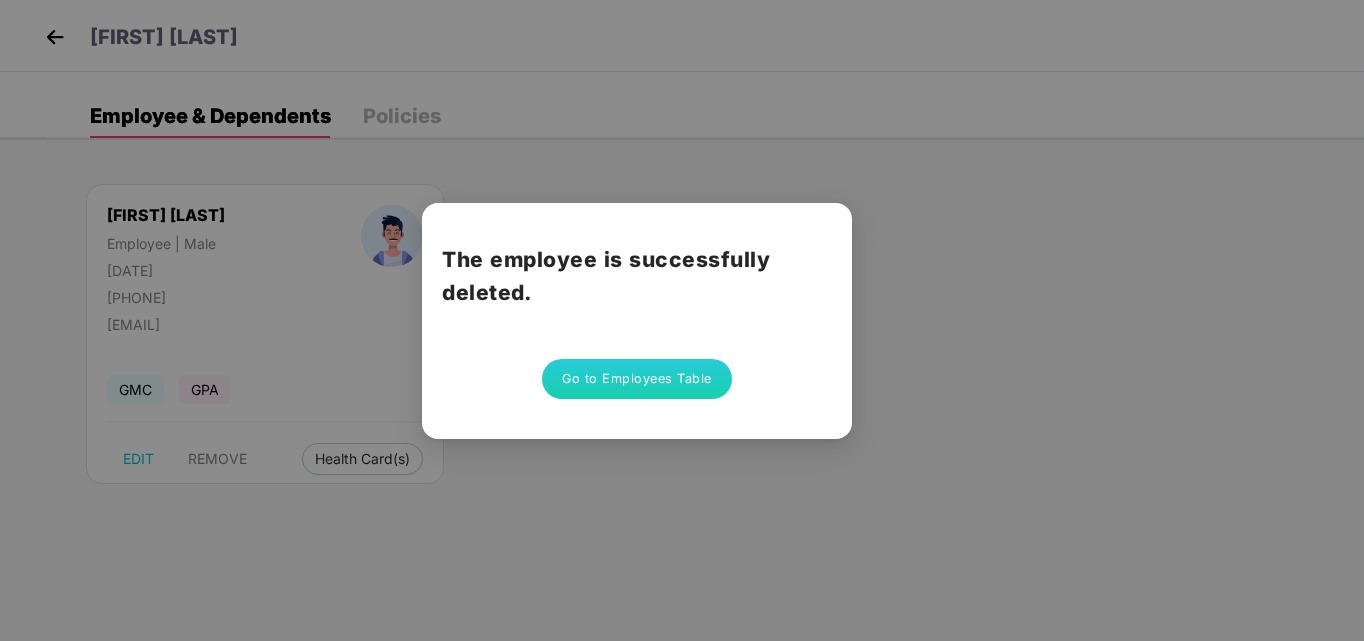 click on "Go to Employees Table" at bounding box center (637, 379) 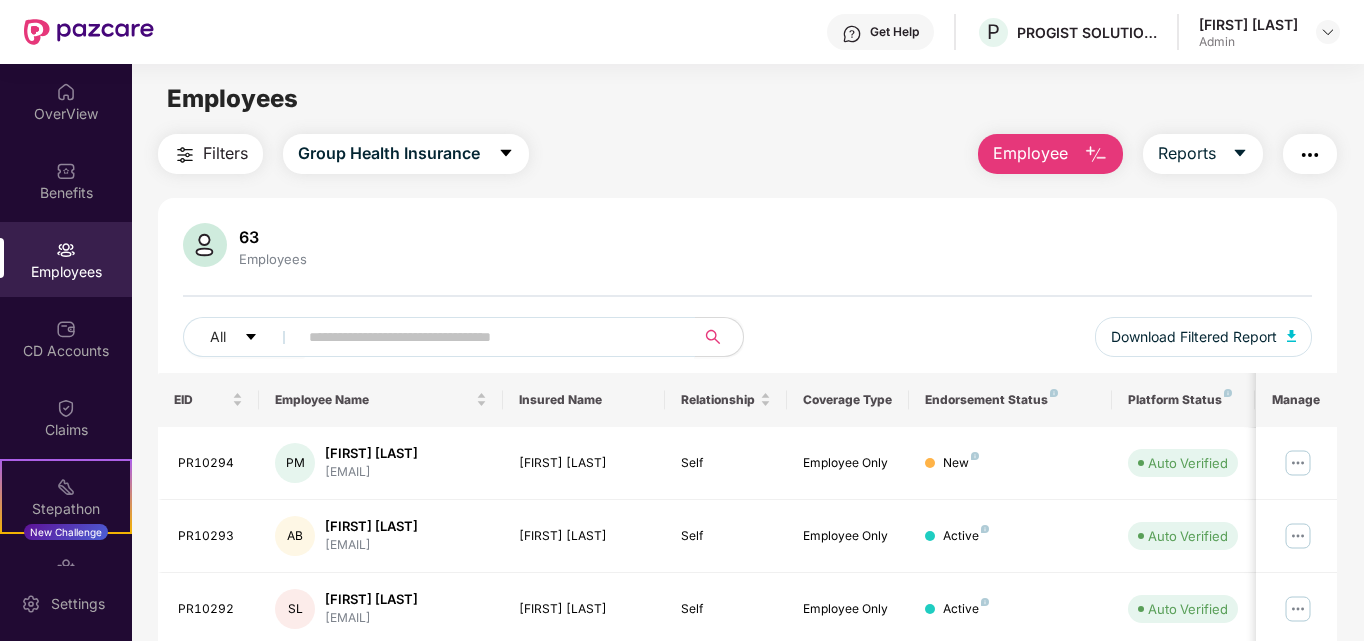 click at bounding box center [488, 337] 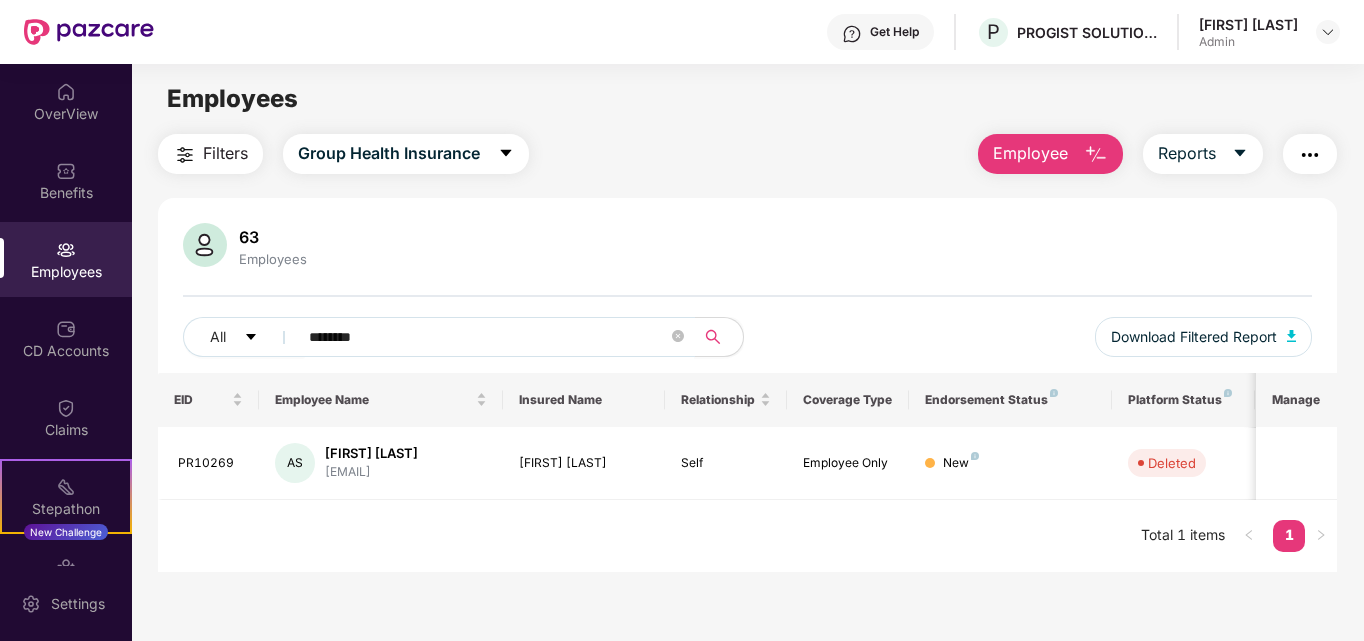type on "********" 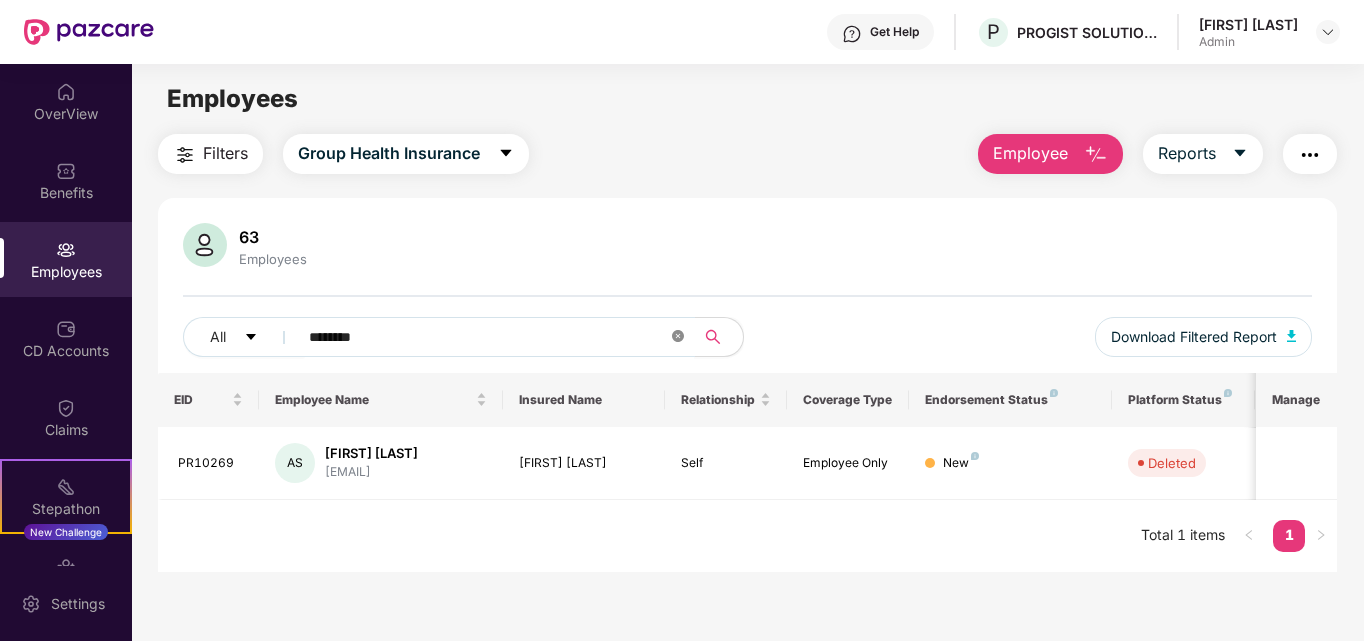 click 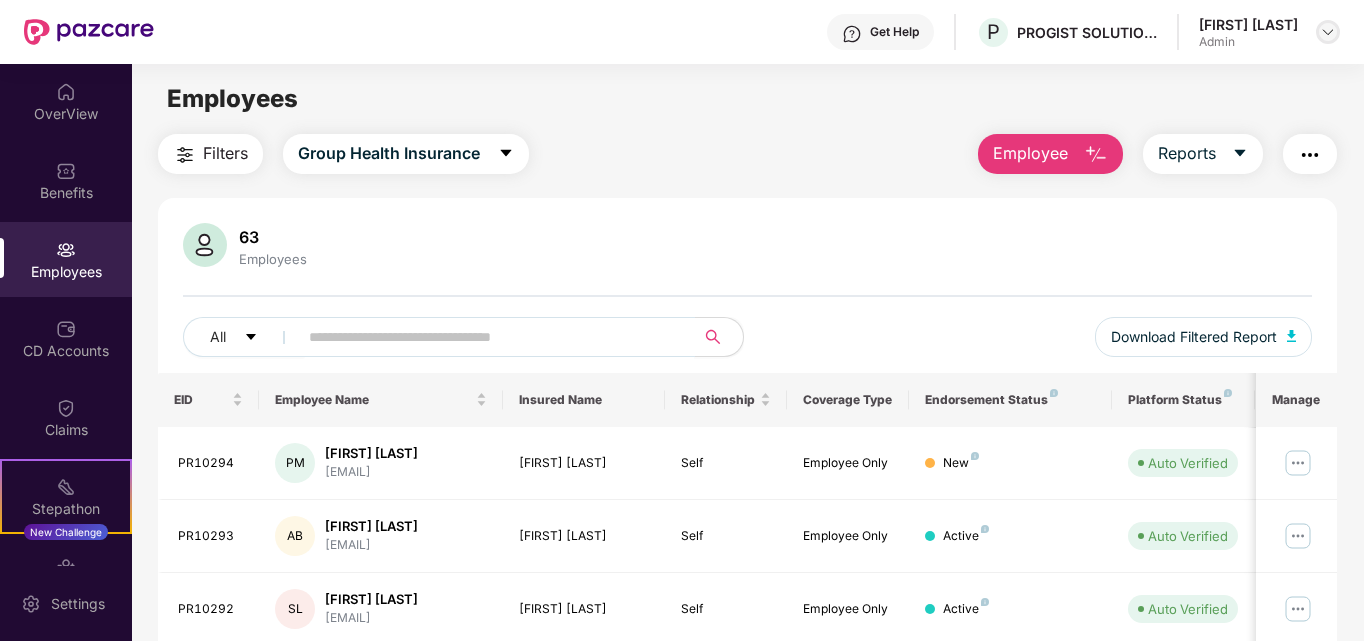 click at bounding box center [1328, 32] 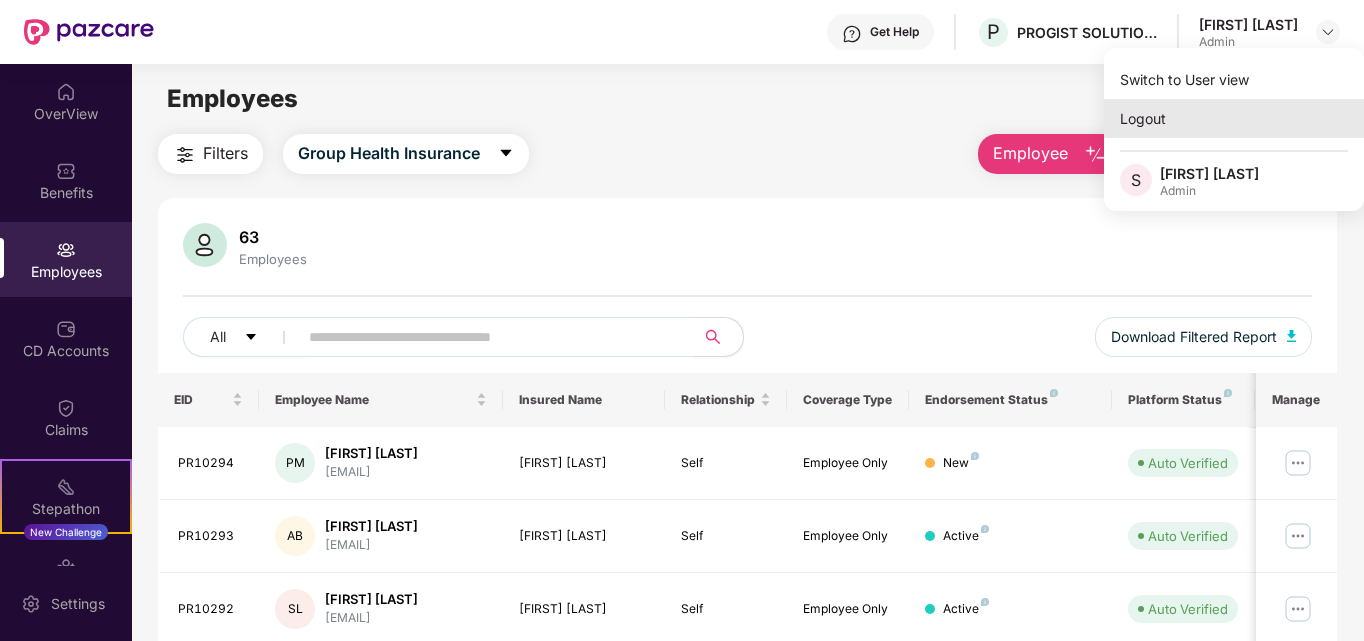 click on "Logout" at bounding box center [1234, 118] 